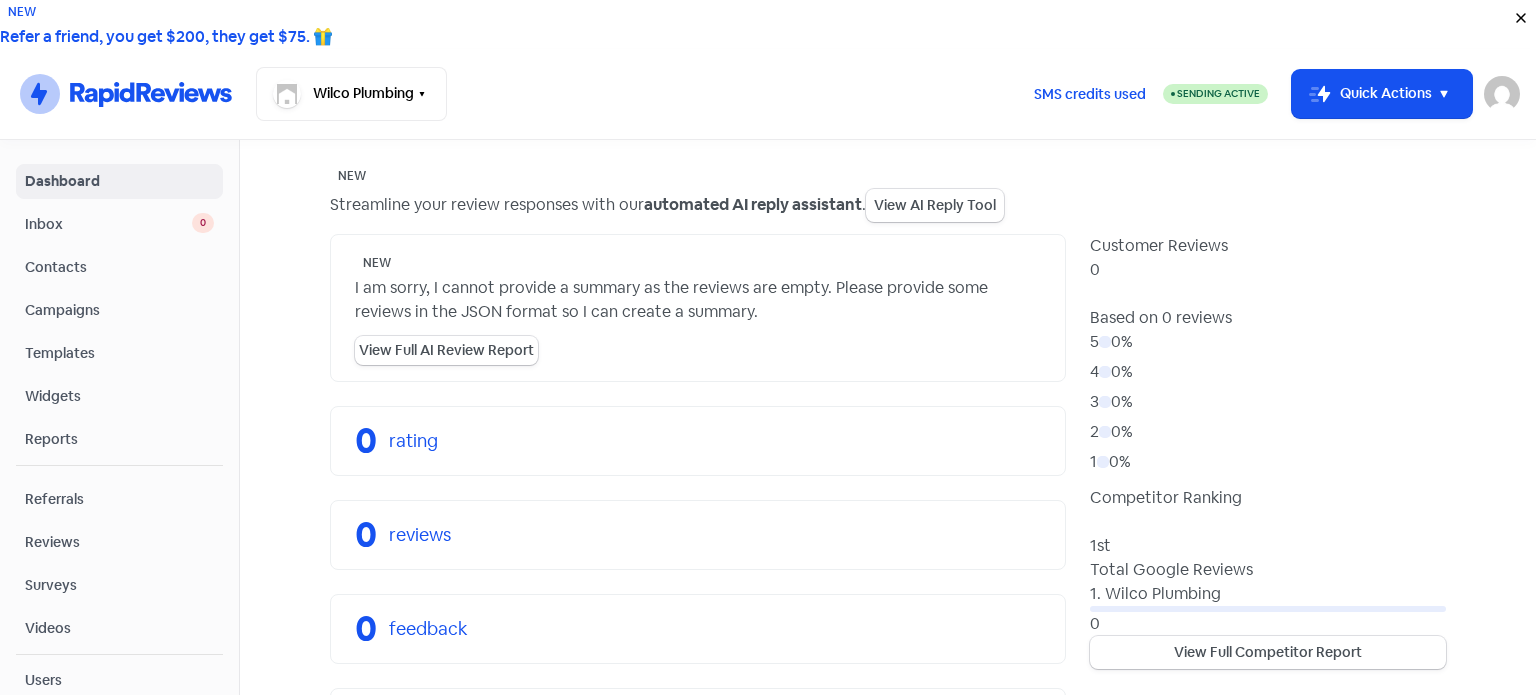scroll, scrollTop: 0, scrollLeft: 0, axis: both 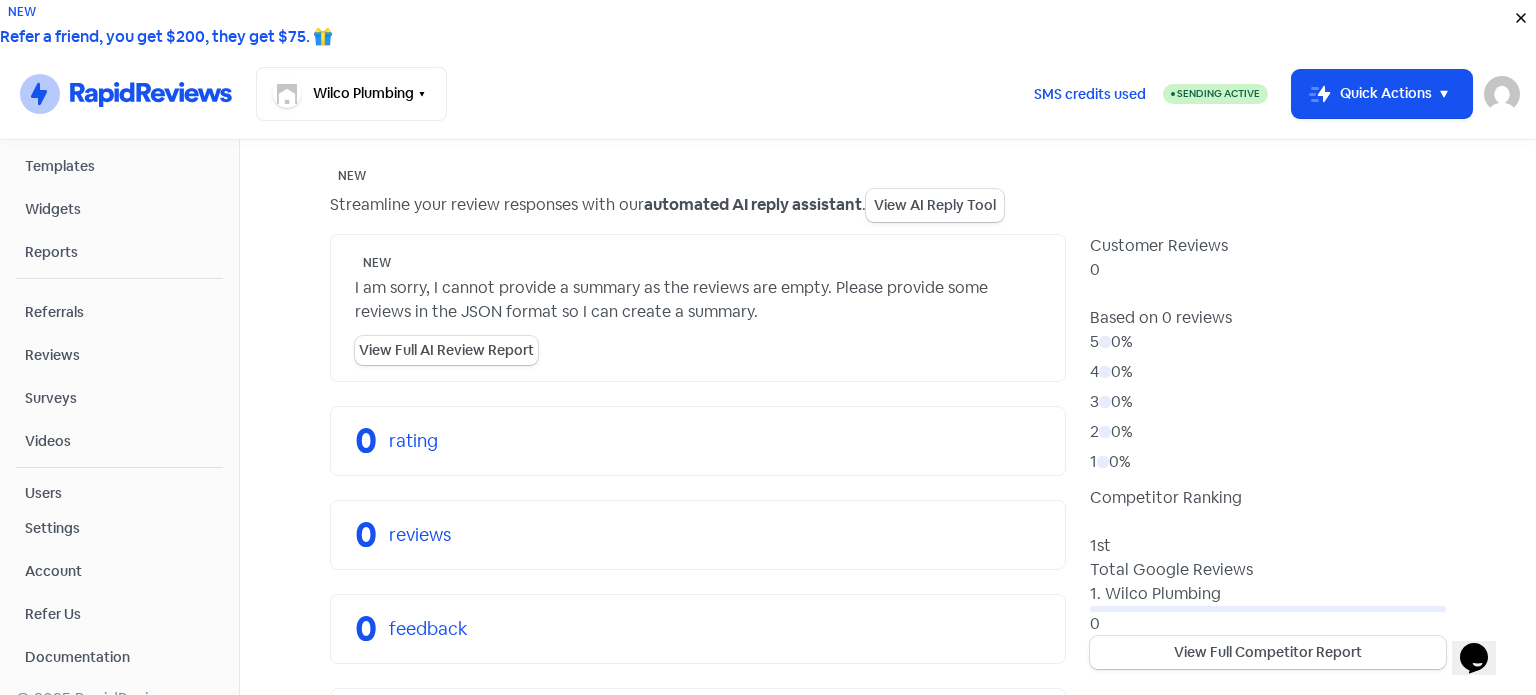 click on "Settings" at bounding box center [52, 528] 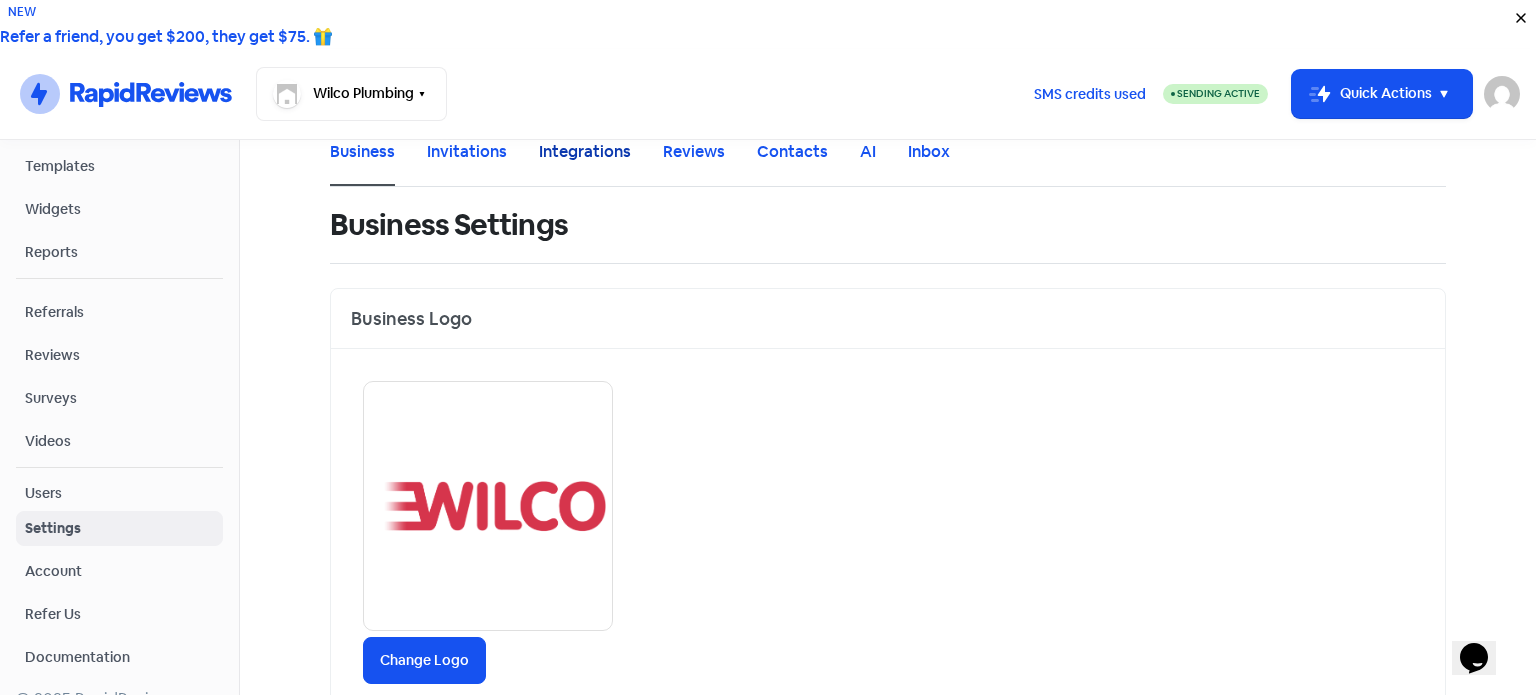 click on "Integrations" at bounding box center [585, 152] 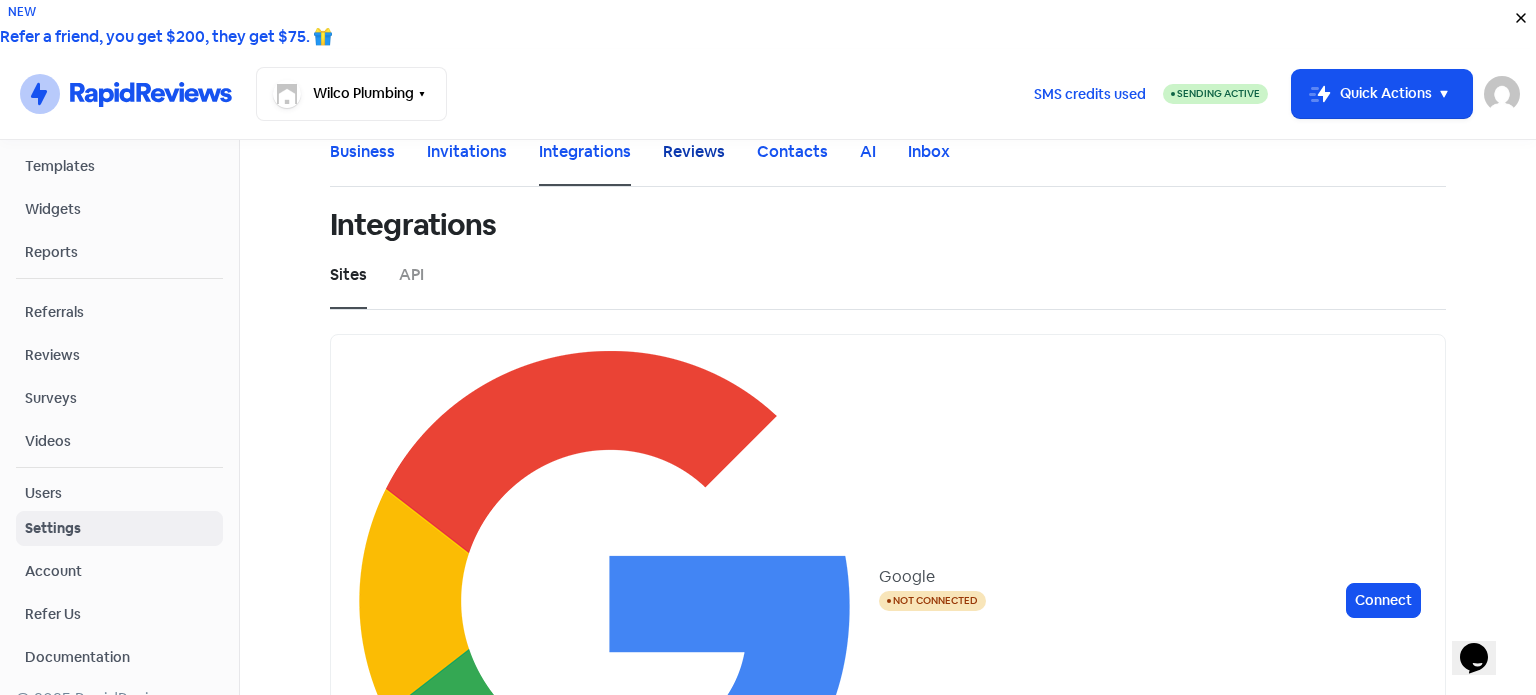click on "Reviews" at bounding box center (694, 152) 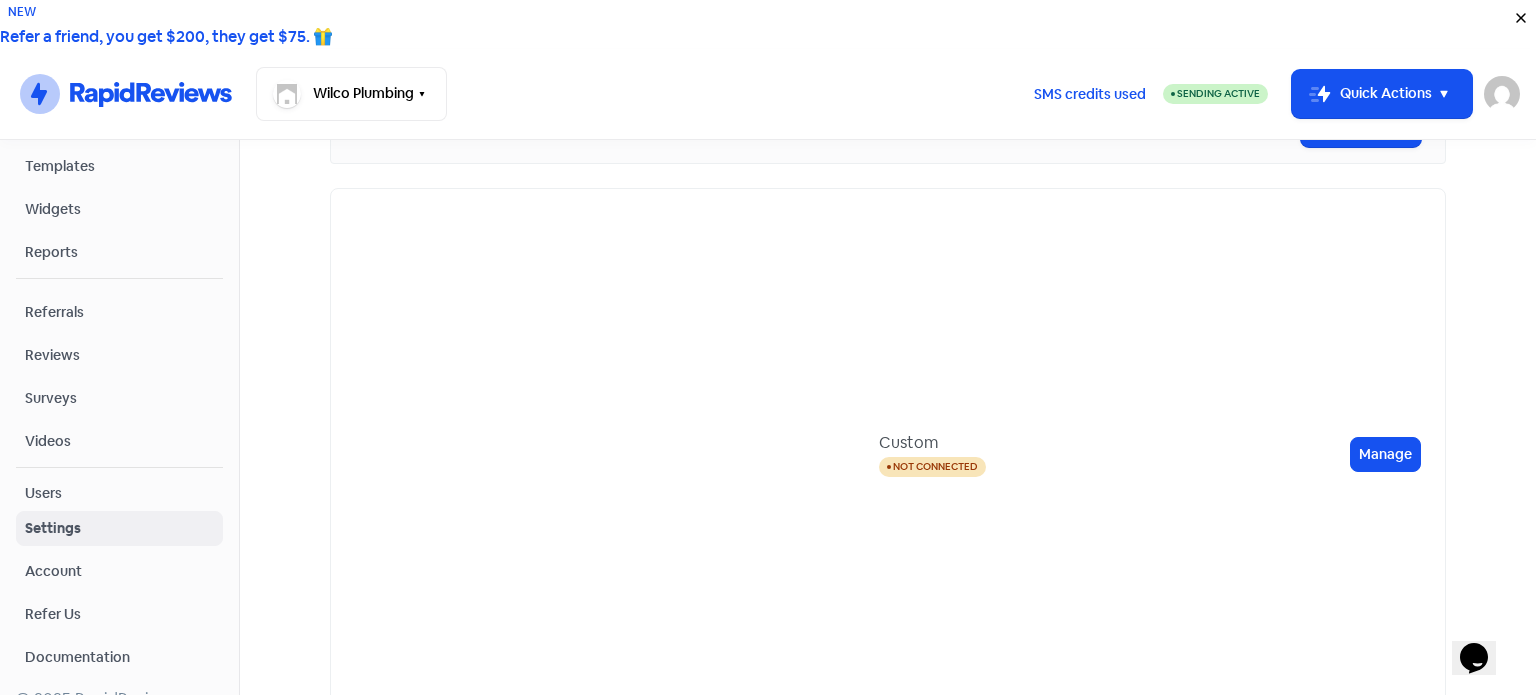 scroll, scrollTop: 200, scrollLeft: 0, axis: vertical 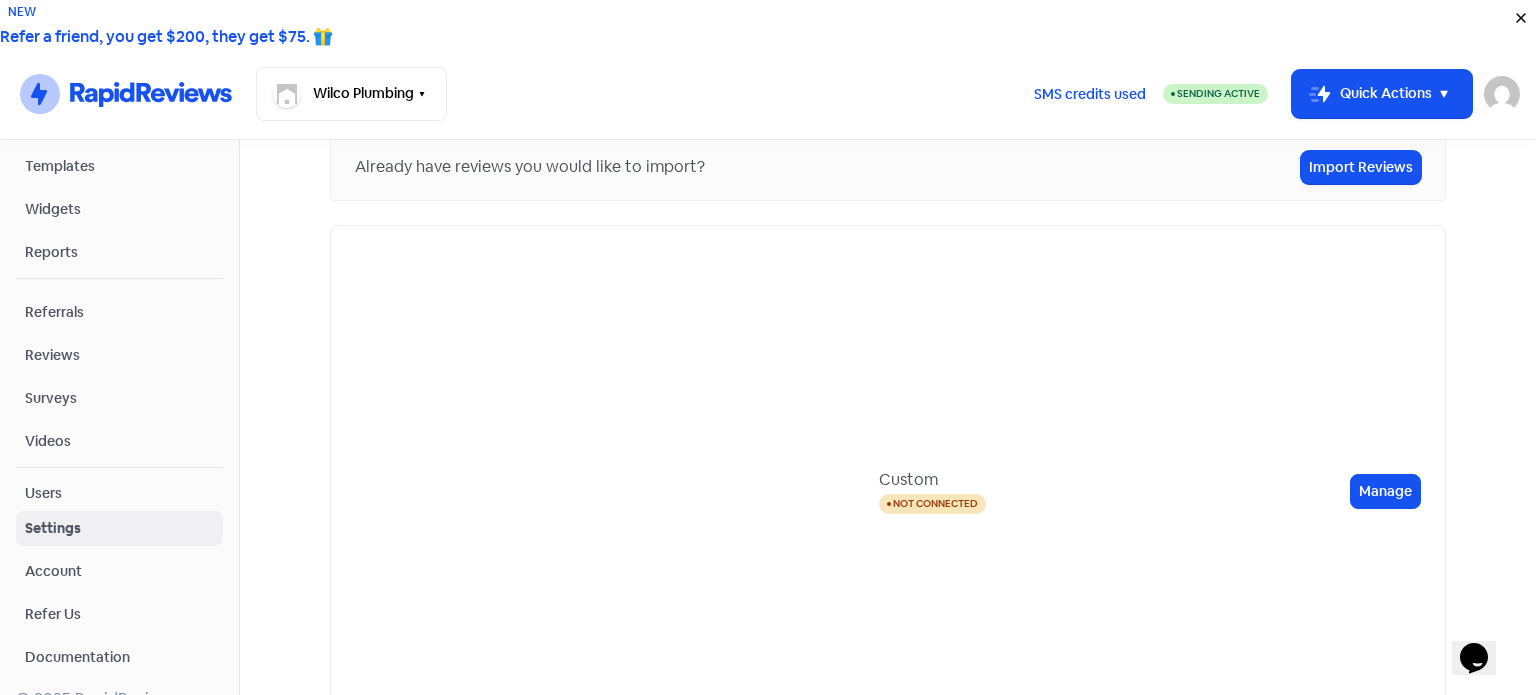 click on "Connect" at bounding box center (1385, 491) 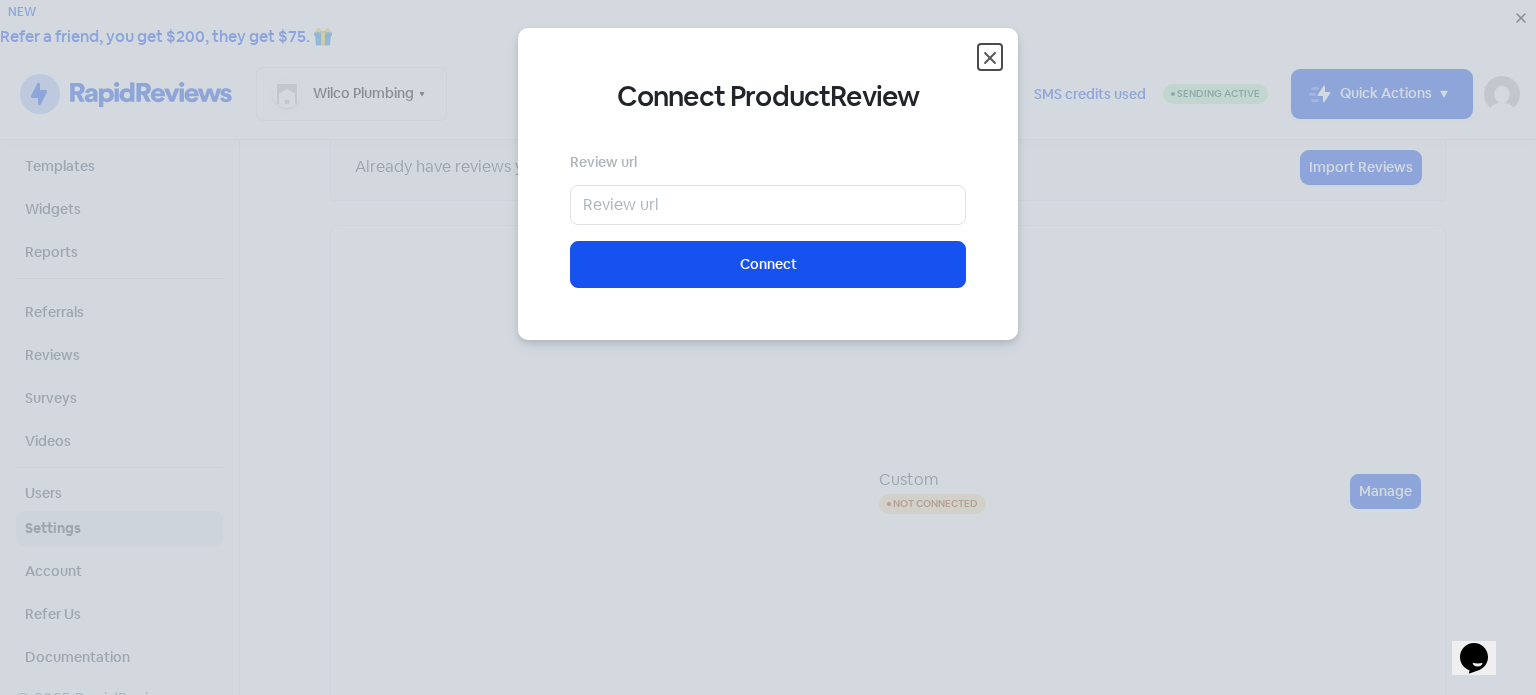 click at bounding box center (990, 58) 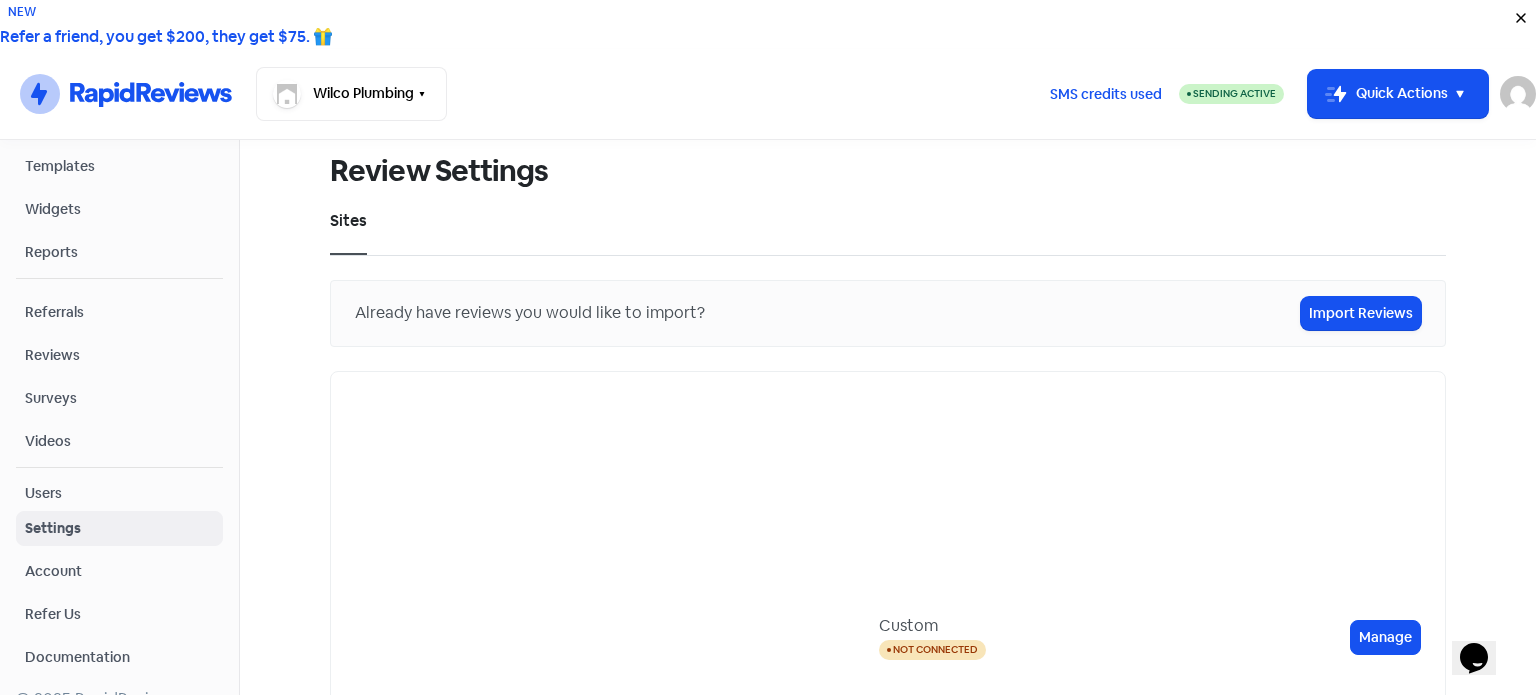 scroll, scrollTop: 0, scrollLeft: 0, axis: both 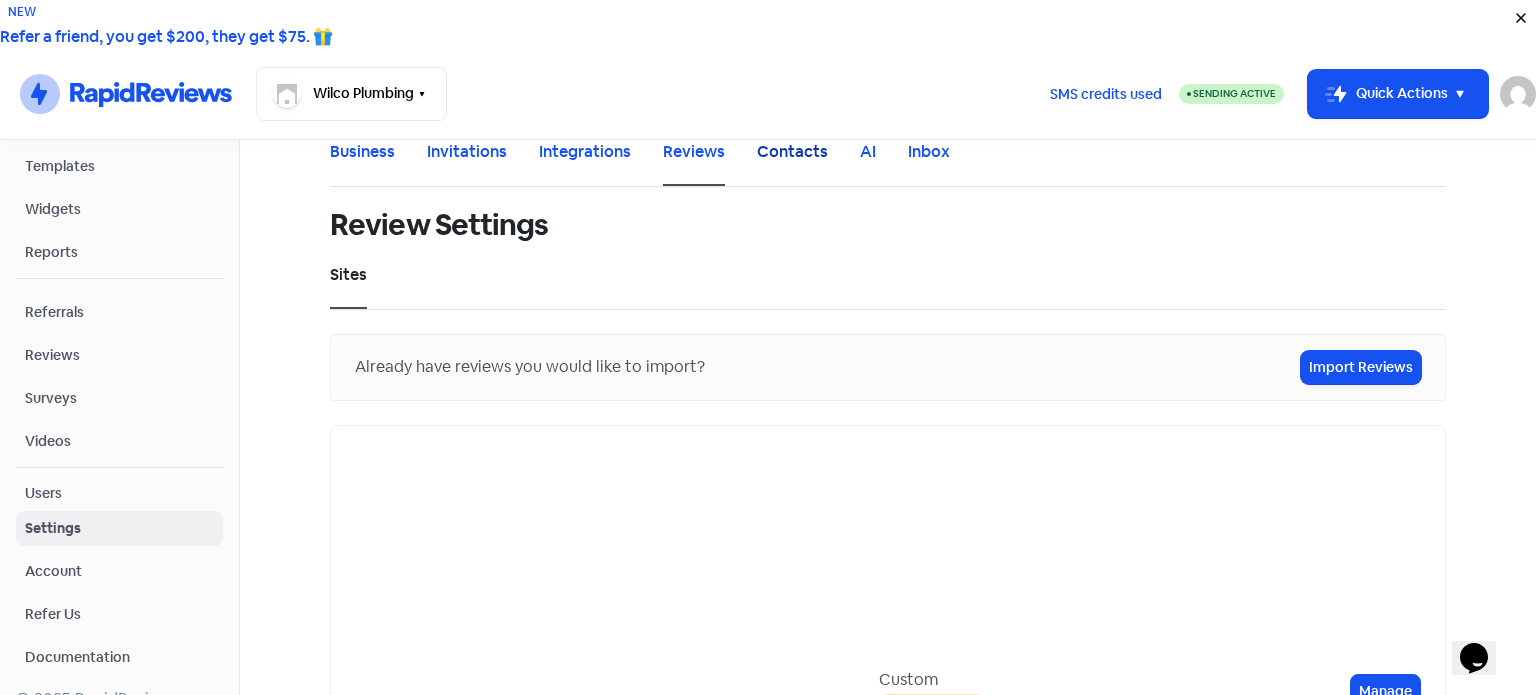 click on "Contacts" at bounding box center (792, 152) 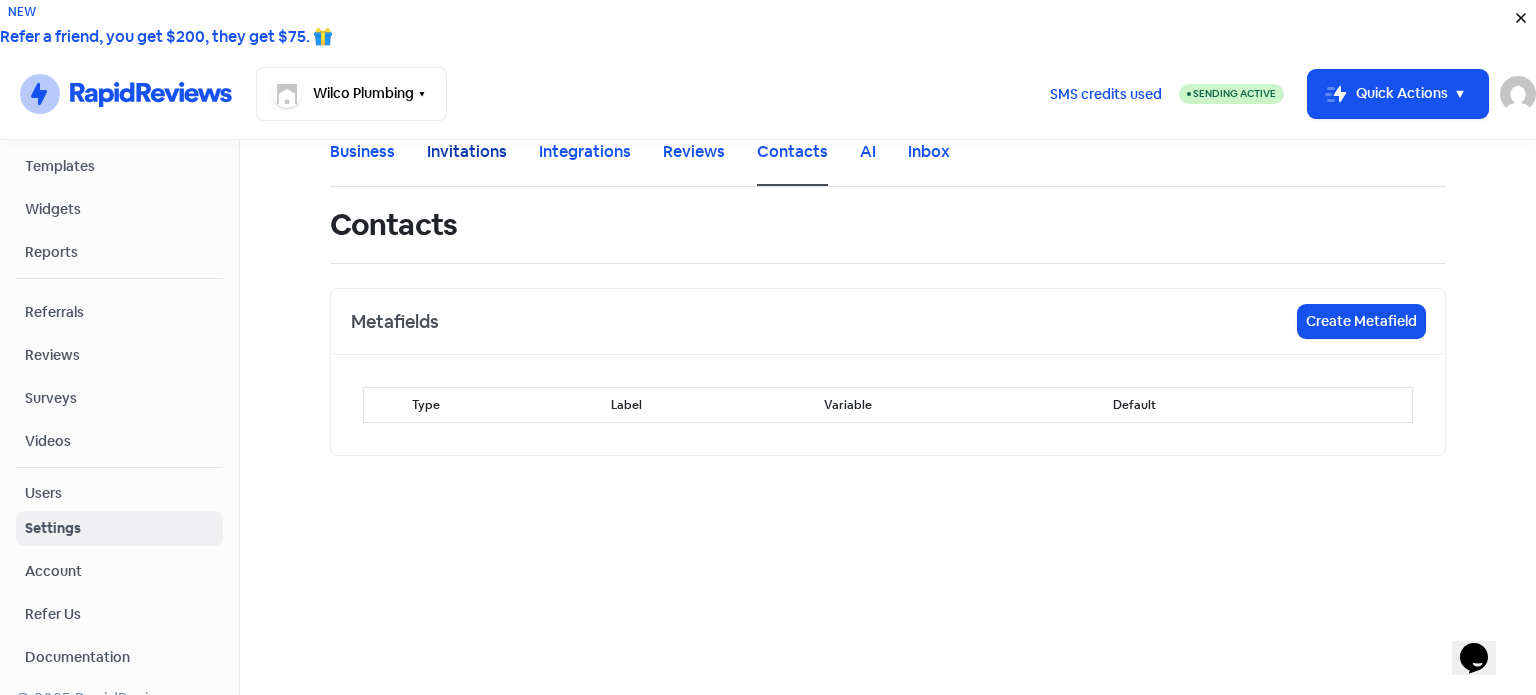 click on "Invitations" at bounding box center (467, 152) 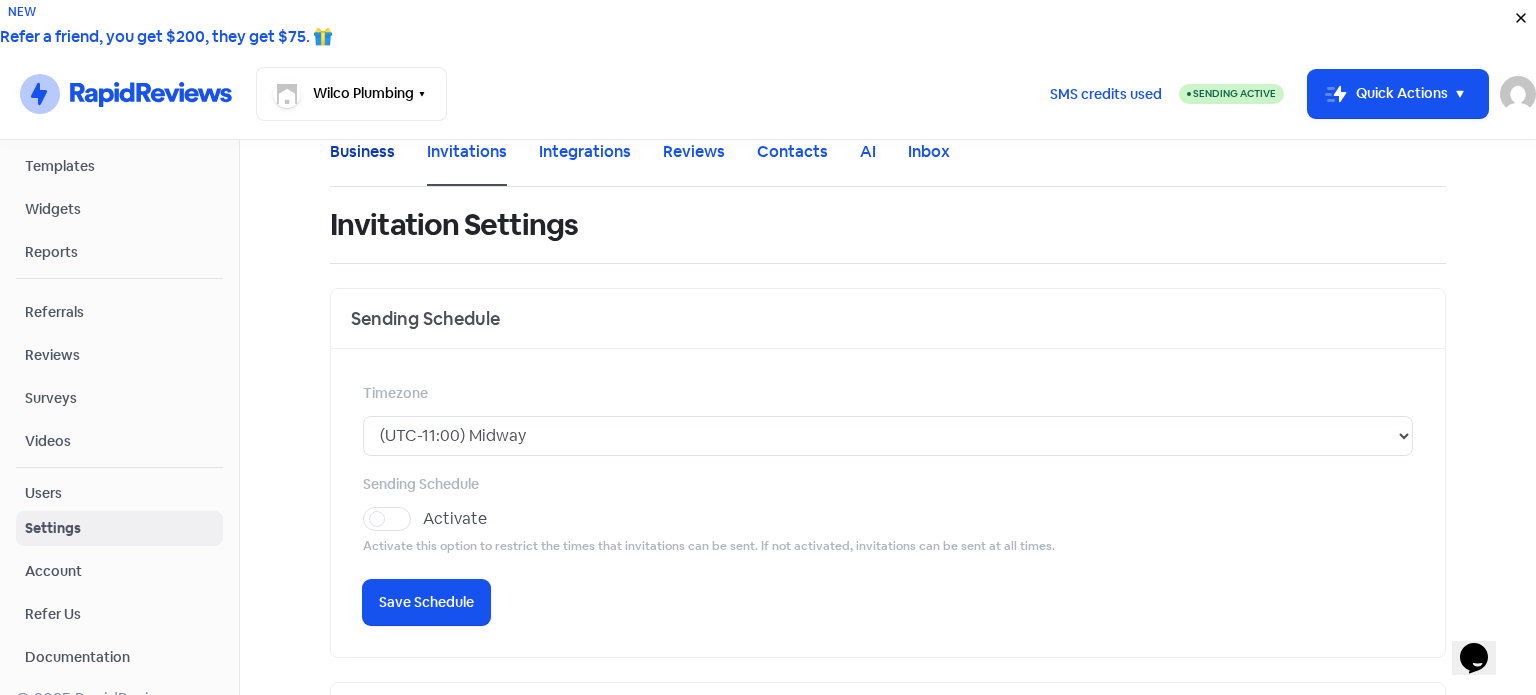 click on "Business" at bounding box center (362, 152) 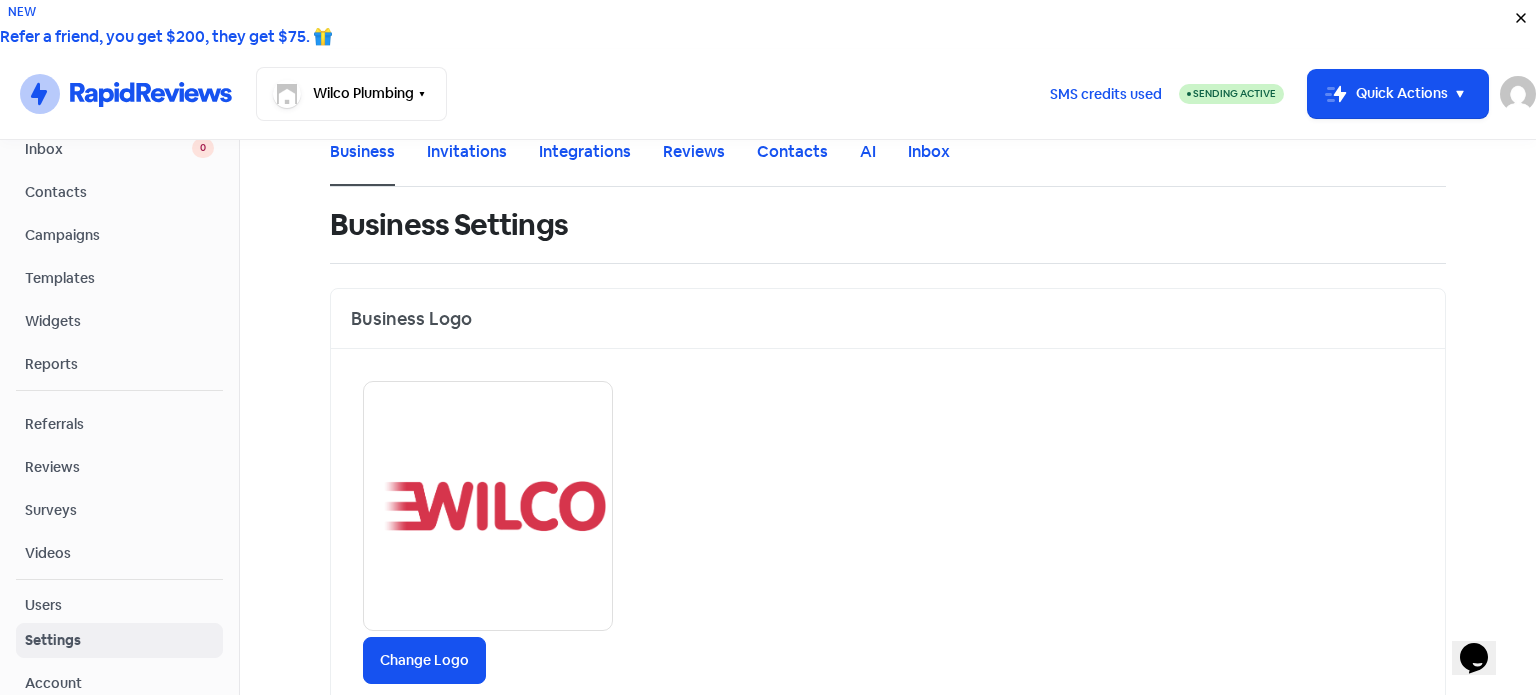 scroll, scrollTop: 0, scrollLeft: 0, axis: both 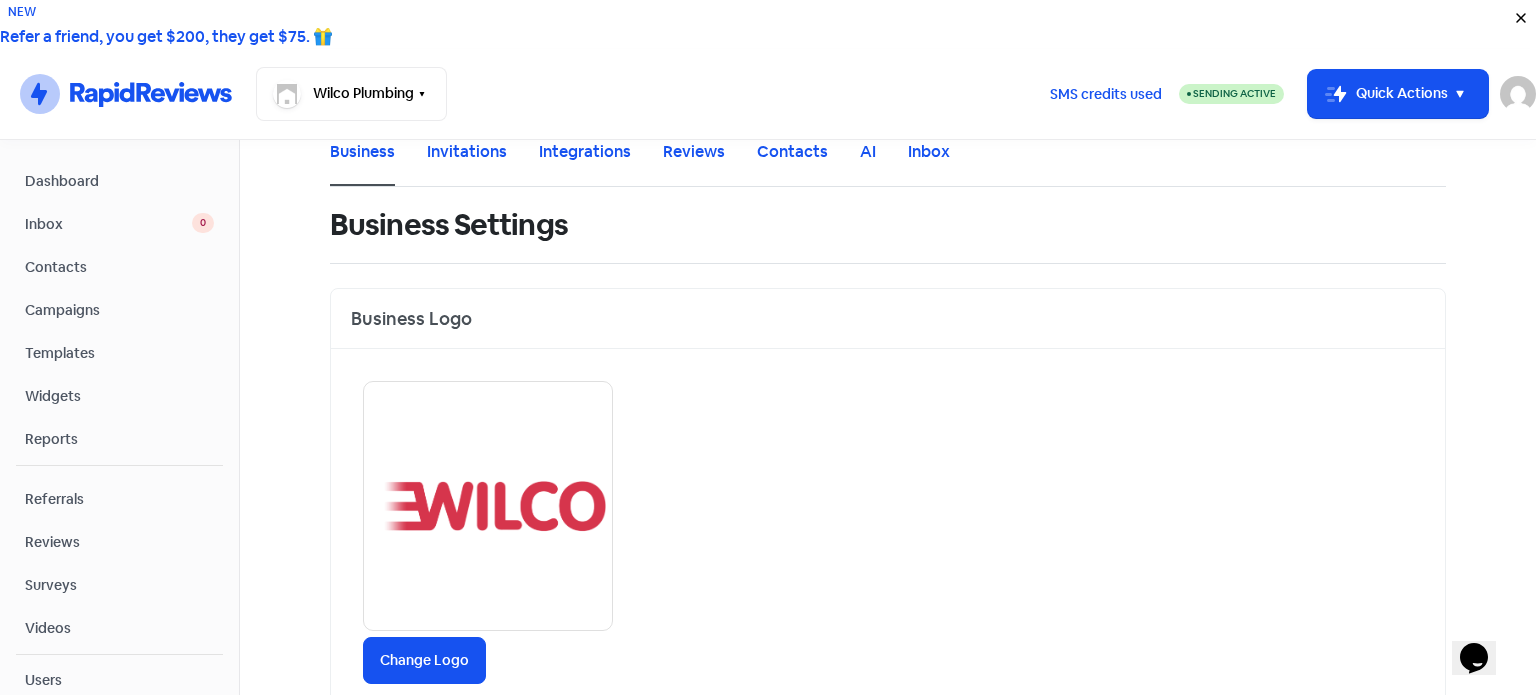 click at bounding box center (126, 92) 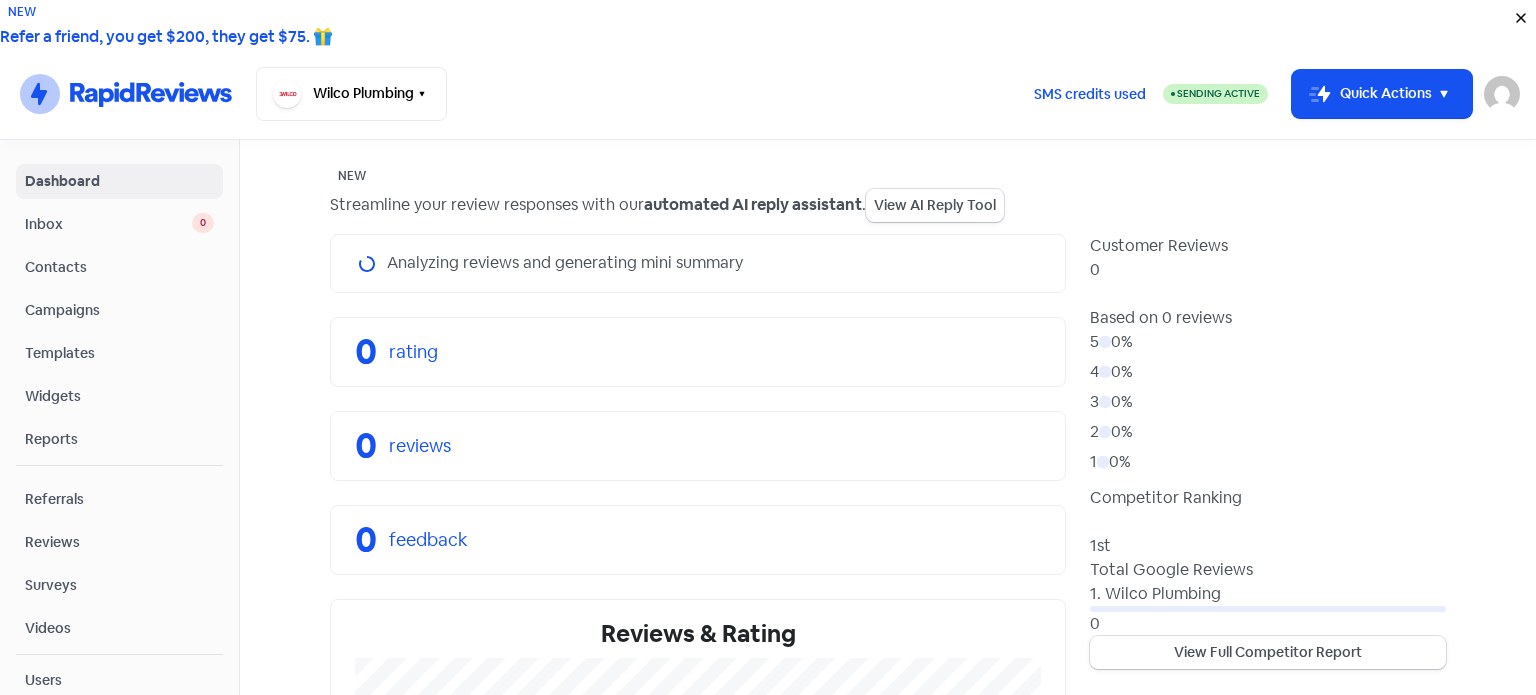 scroll, scrollTop: 0, scrollLeft: 0, axis: both 